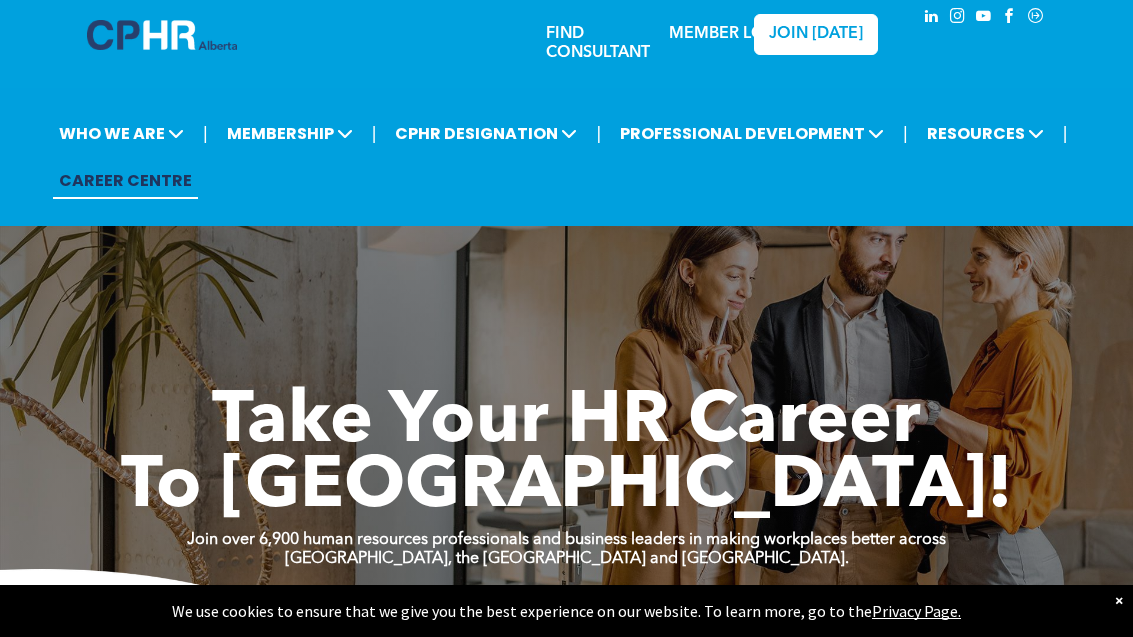 scroll, scrollTop: 0, scrollLeft: 0, axis: both 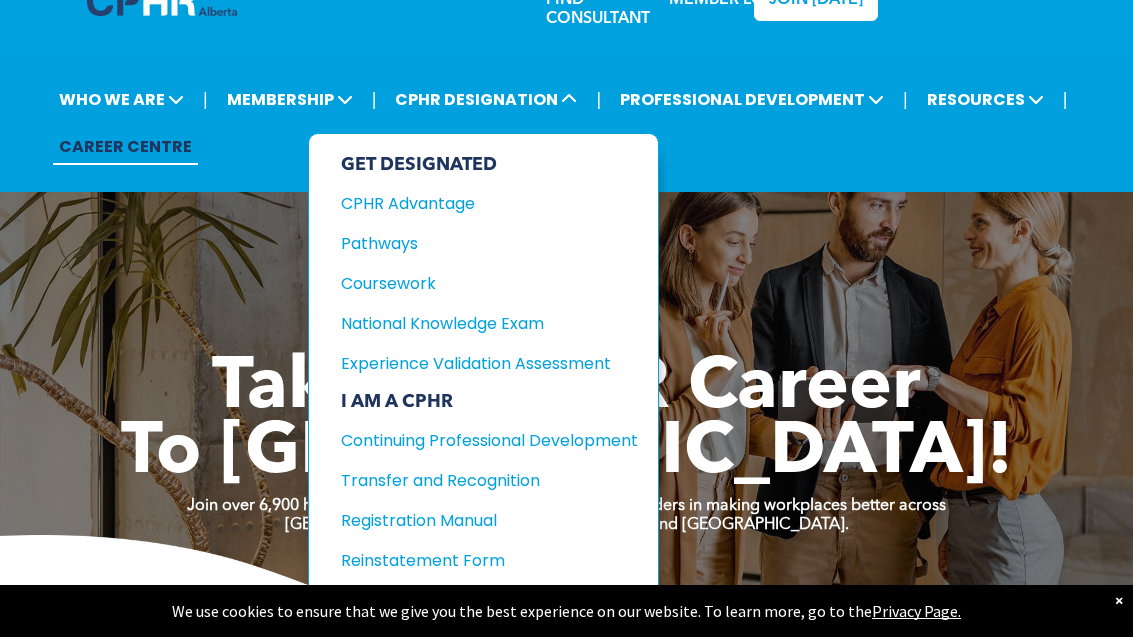 click on "Pathways" at bounding box center [474, 243] 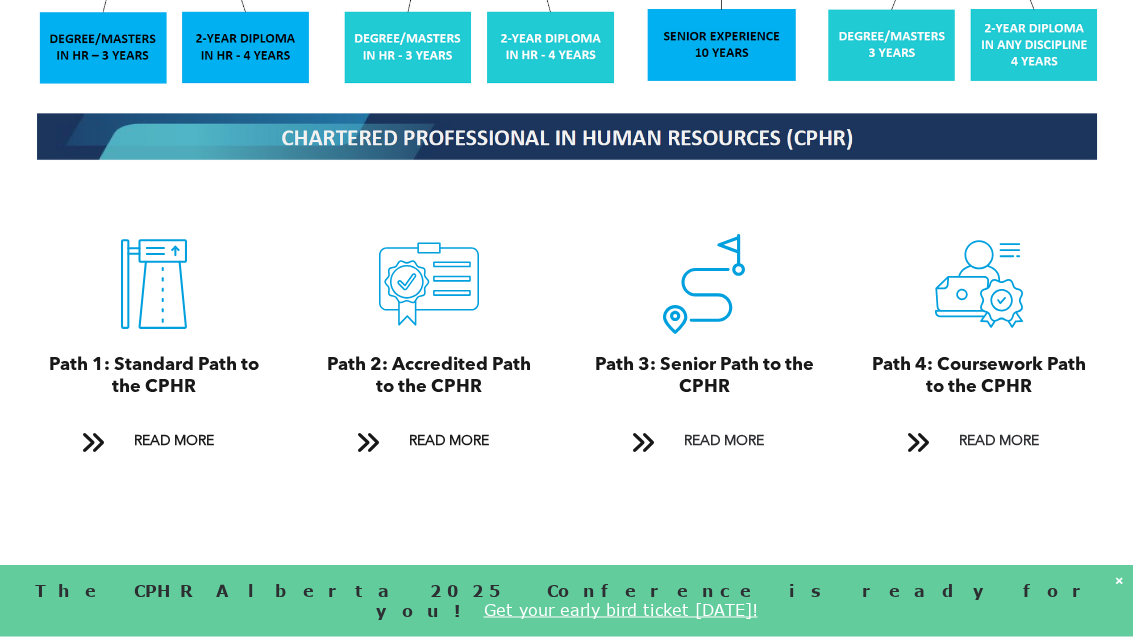 scroll, scrollTop: 2024, scrollLeft: 0, axis: vertical 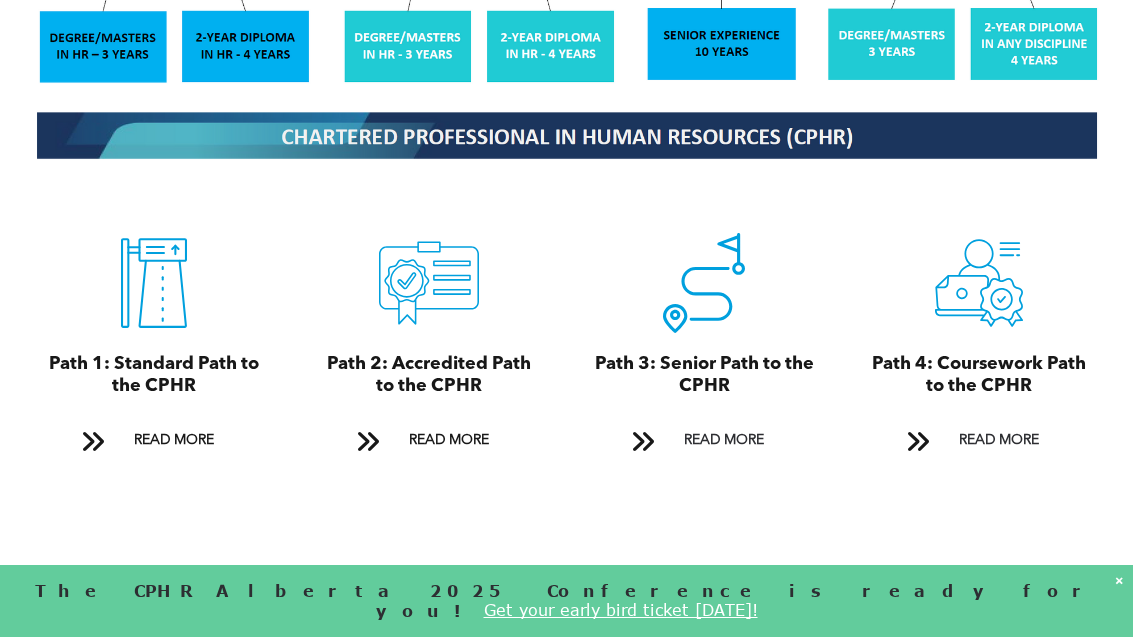 click on "READ MORE" at bounding box center (724, 440) 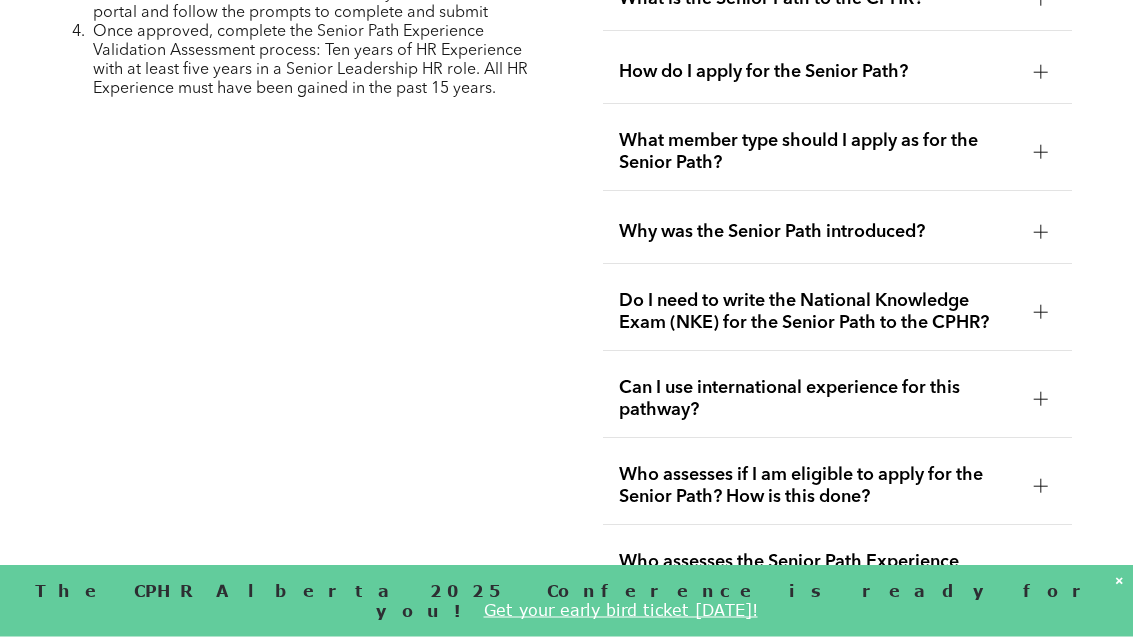 scroll, scrollTop: 5232, scrollLeft: 0, axis: vertical 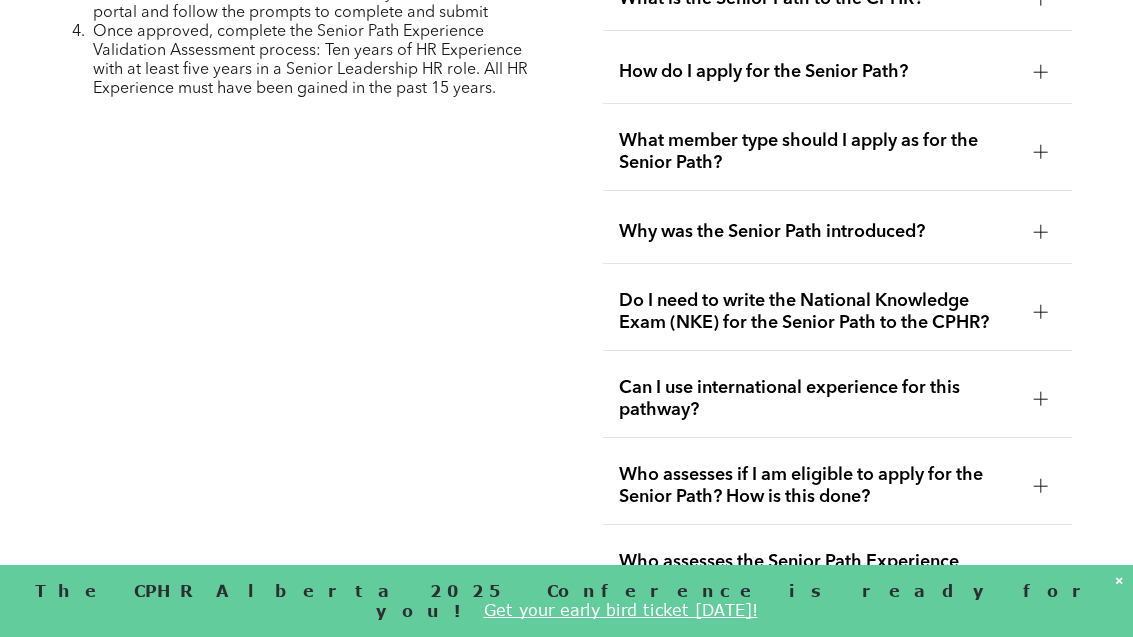 click on "Why was the Senior Path introduced?" at bounding box center [818, 232] 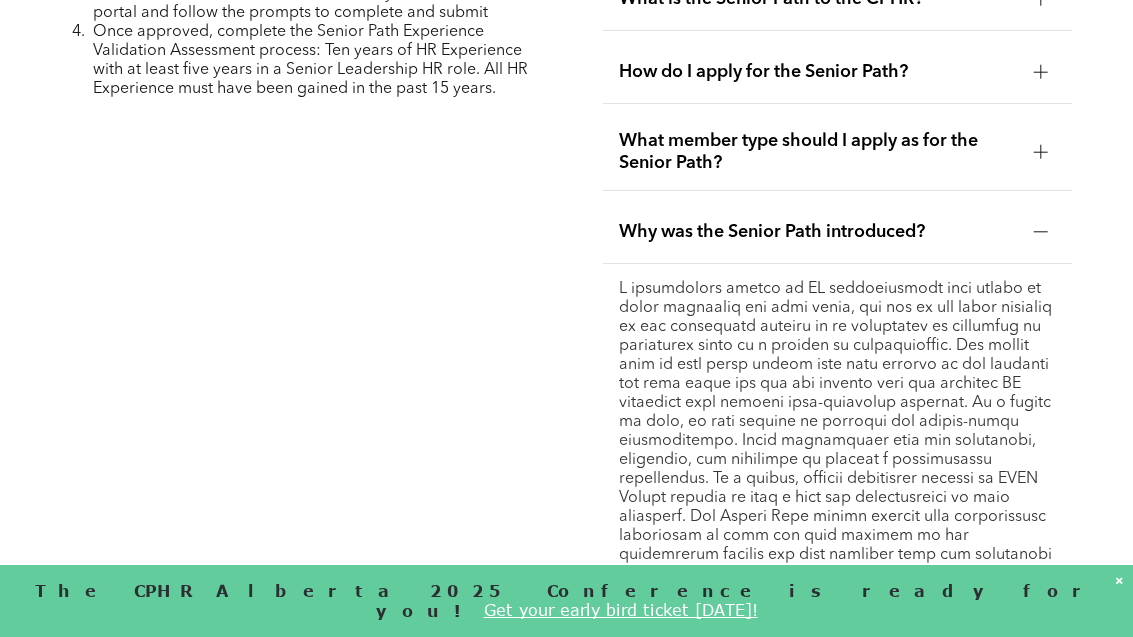 click on "Why was the Senior Path introduced?" at bounding box center (818, 232) 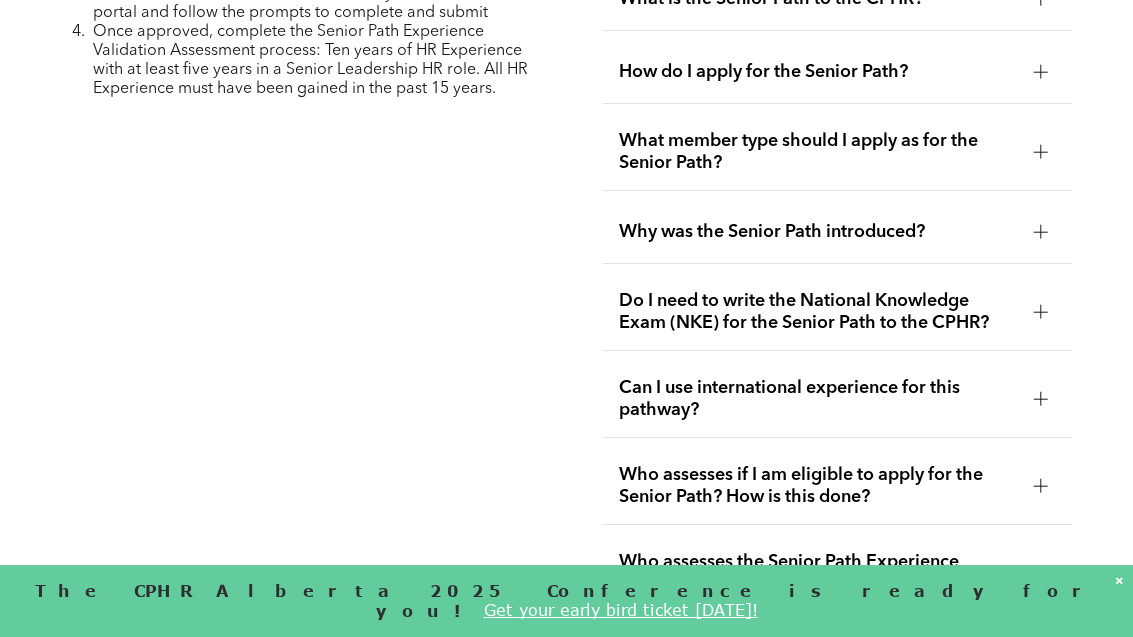 click on "Why was the Senior Path introduced?" at bounding box center [837, 232] 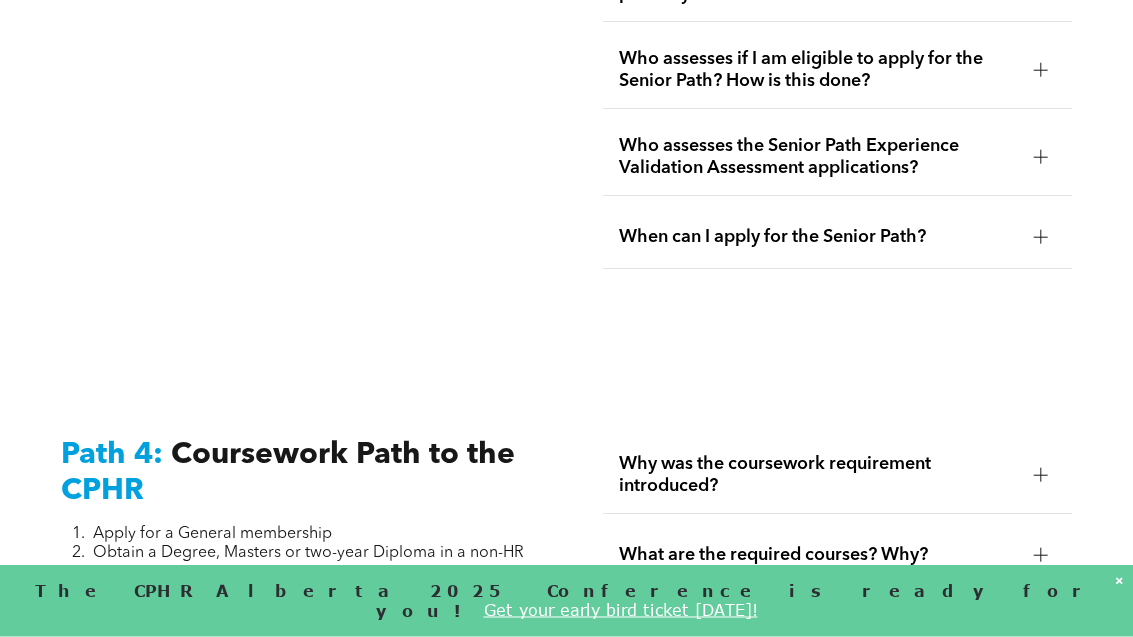 scroll, scrollTop: 6117, scrollLeft: 0, axis: vertical 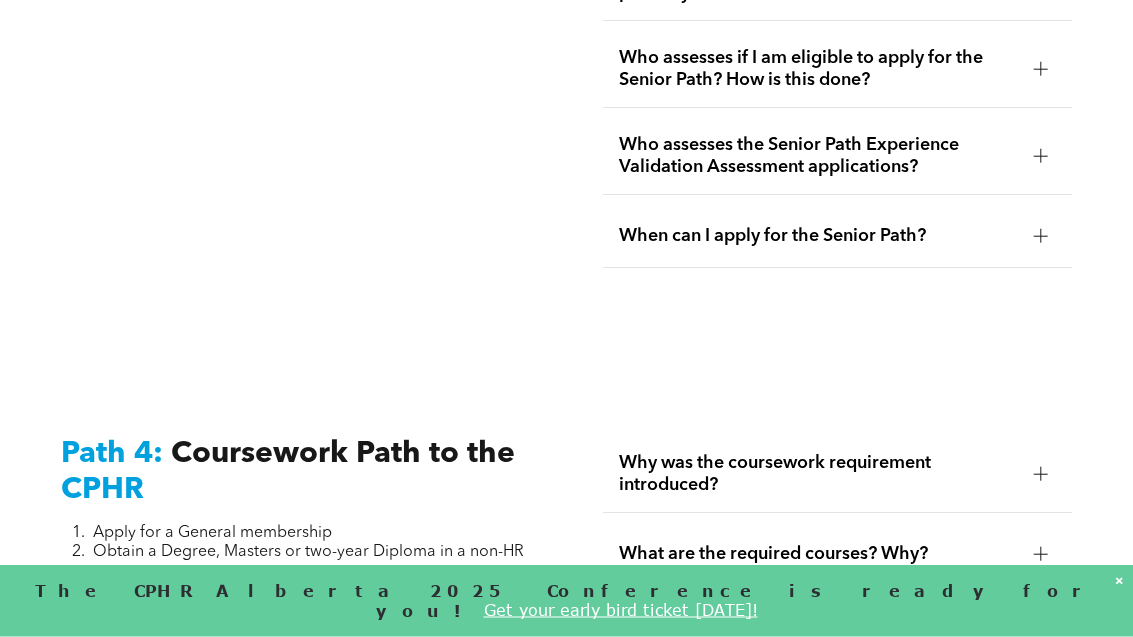 click on "Who assesses if I am eligible to apply for the Senior Path? How is this done?" at bounding box center [818, 70] 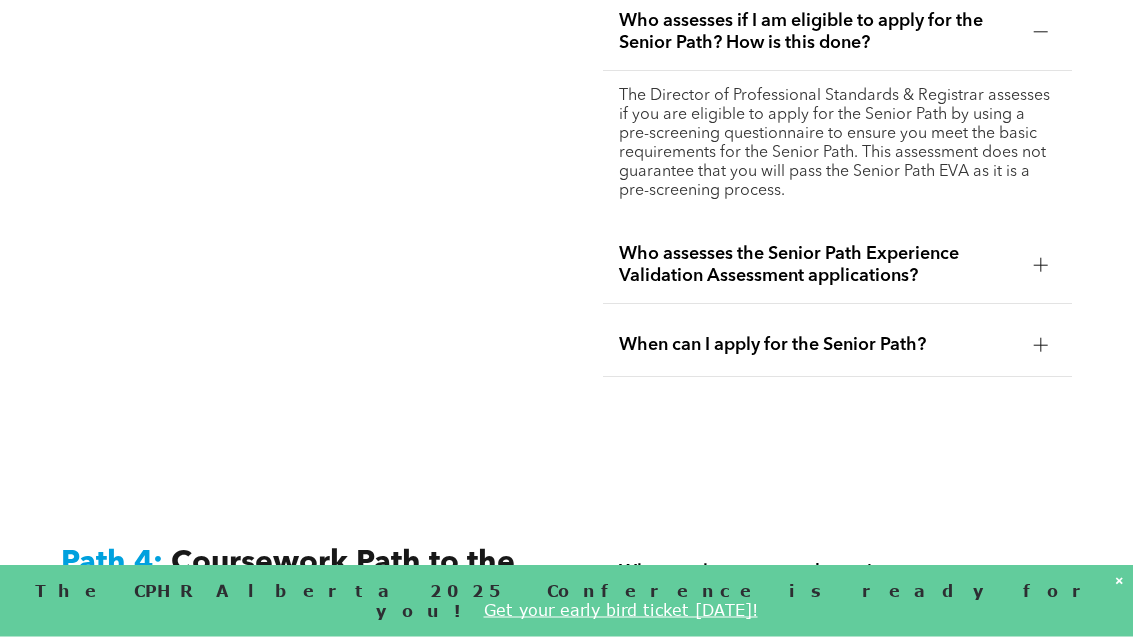 scroll, scrollTop: 5722, scrollLeft: 0, axis: vertical 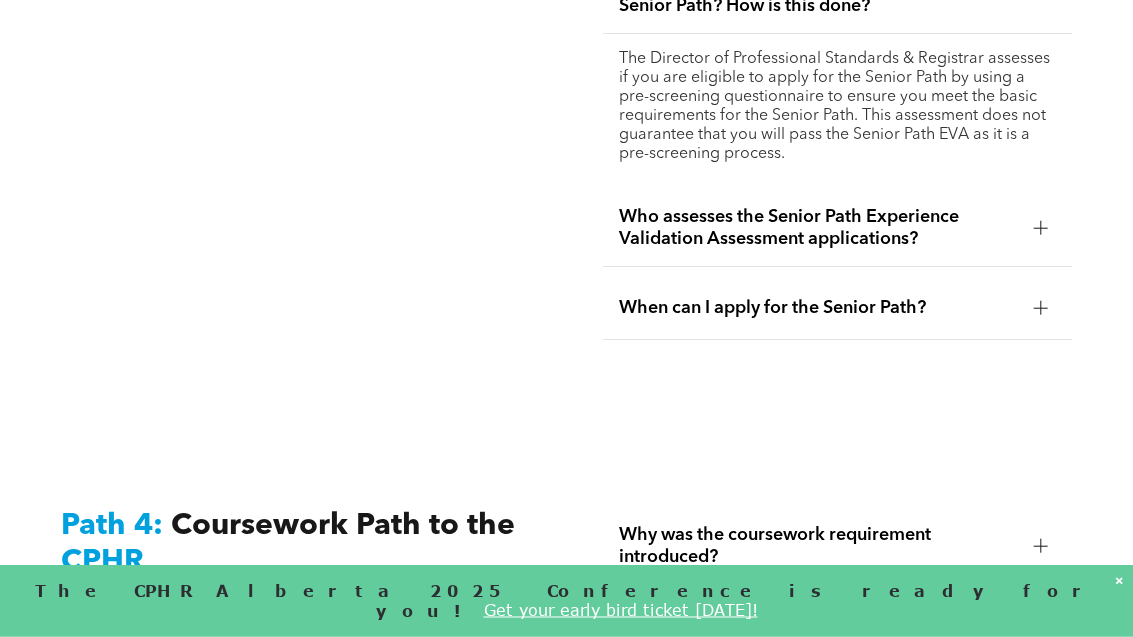 click on "When can I apply for the Senior Path?" at bounding box center [818, 309] 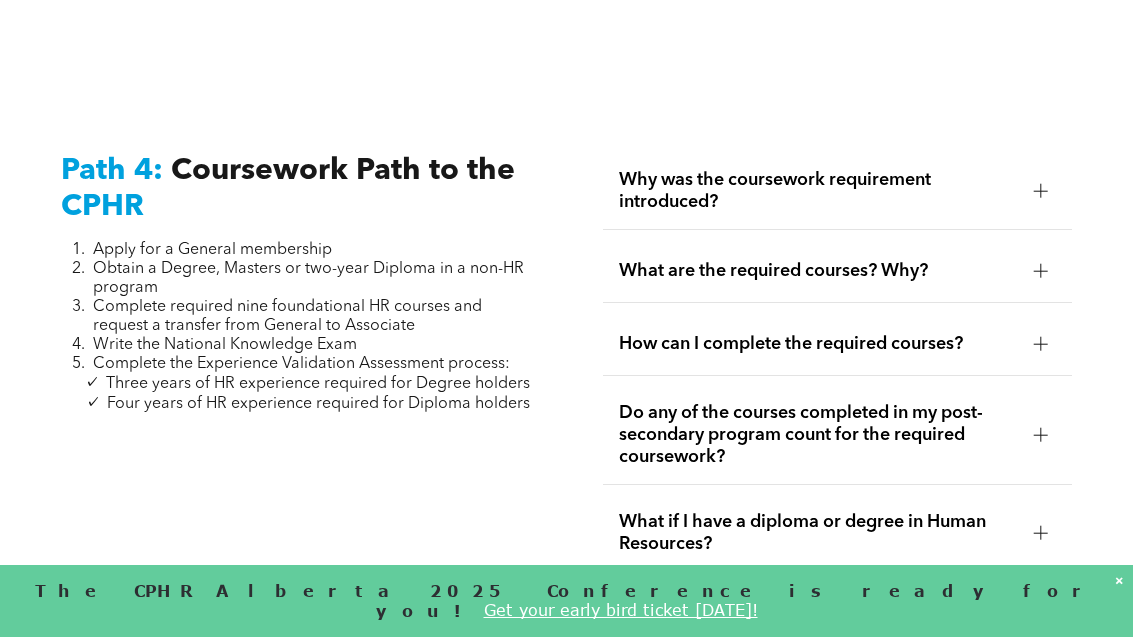 scroll, scrollTop: 6081, scrollLeft: 0, axis: vertical 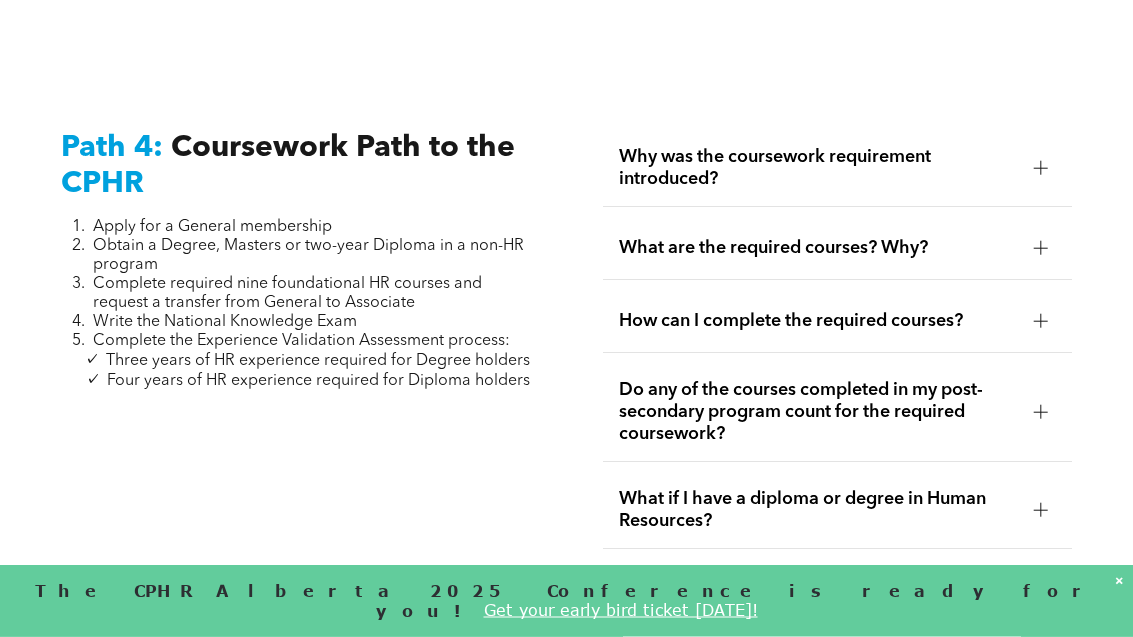click on "Why was the coursework requirement introduced?" at bounding box center [818, 169] 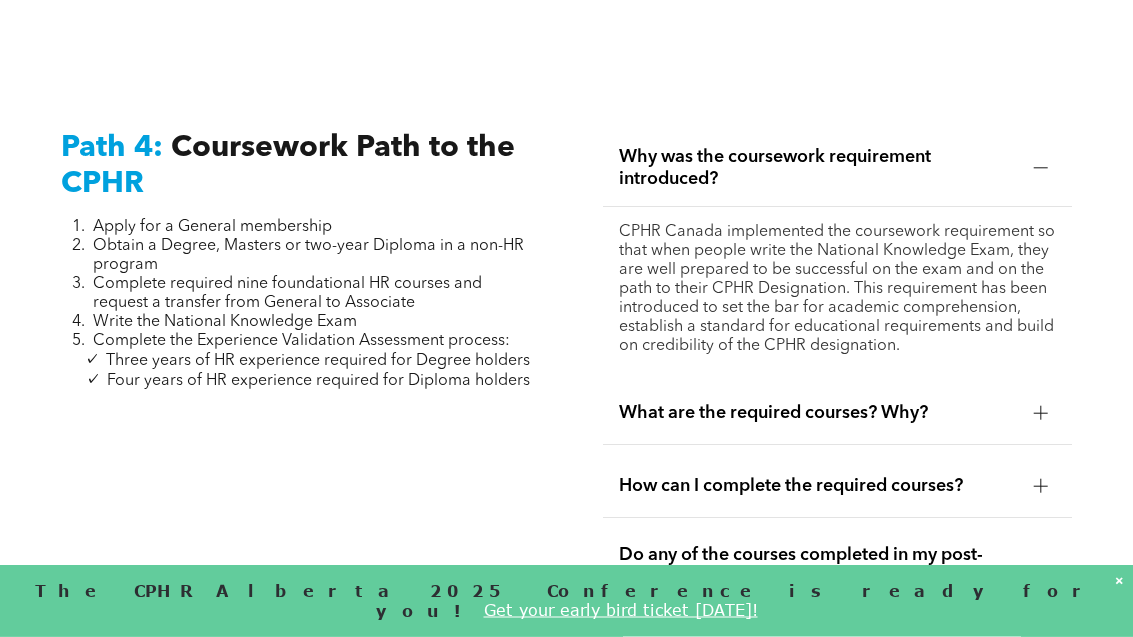 scroll, scrollTop: 6082, scrollLeft: 0, axis: vertical 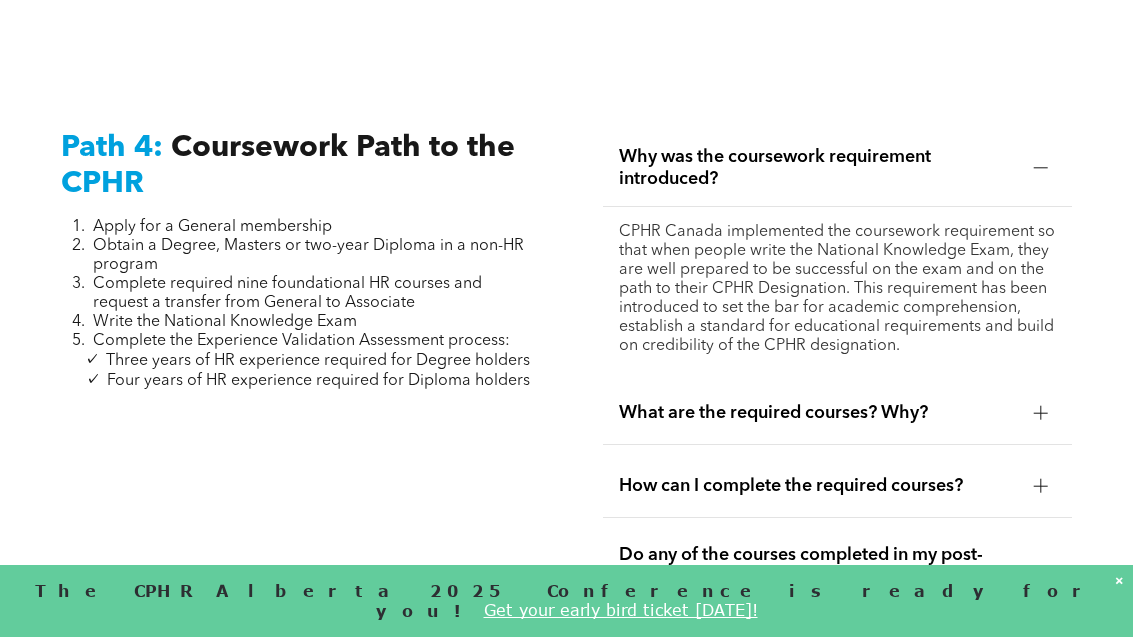 click on "Why was the coursework requirement introduced?" at bounding box center [818, 168] 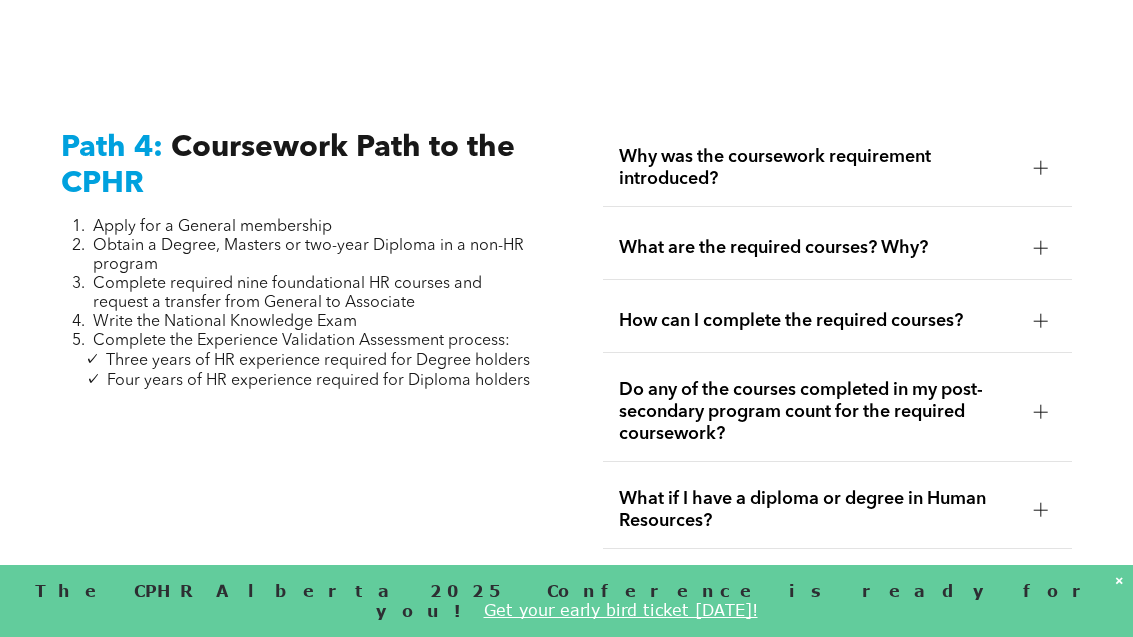 click on "Why was the coursework requirement introduced?" at bounding box center (818, 168) 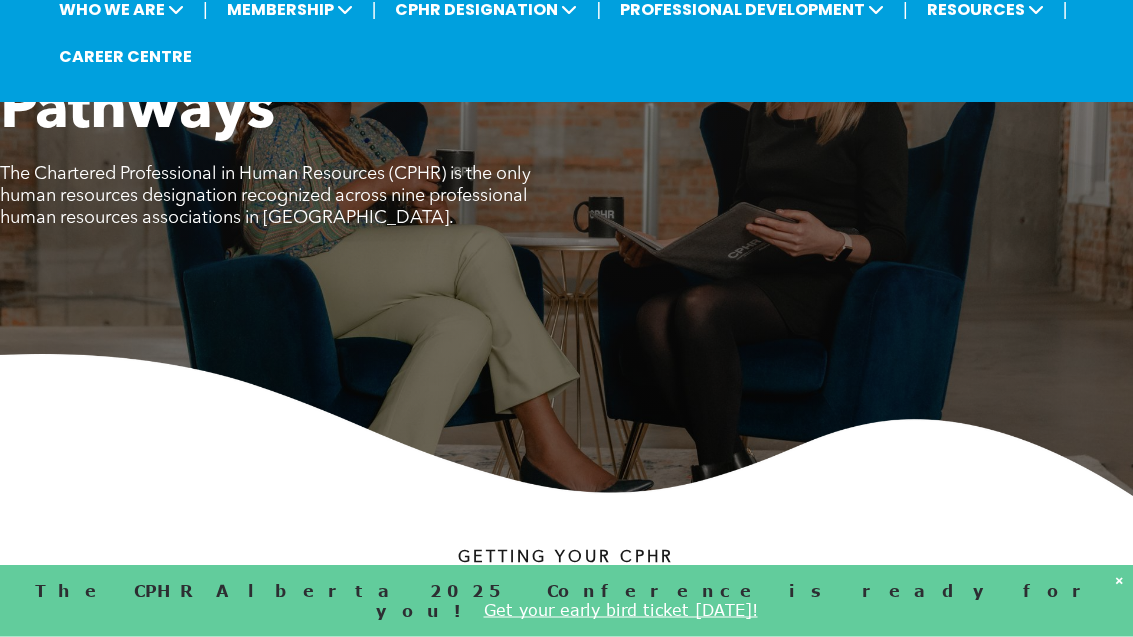 scroll, scrollTop: 0, scrollLeft: 0, axis: both 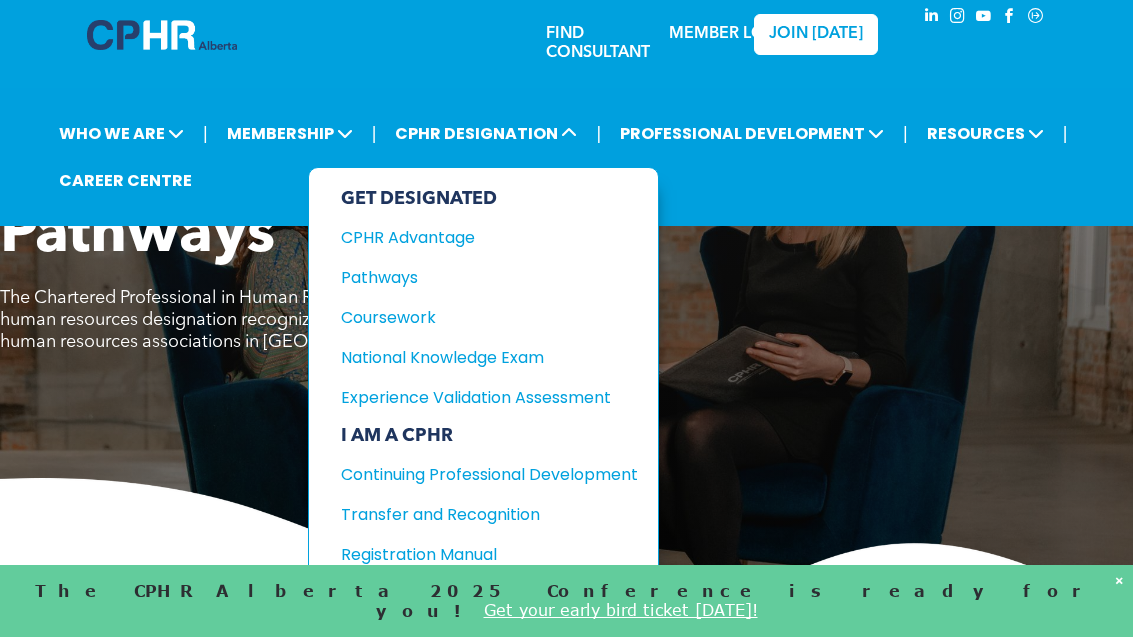 click on "CPHR DESIGNATION" at bounding box center [486, 133] 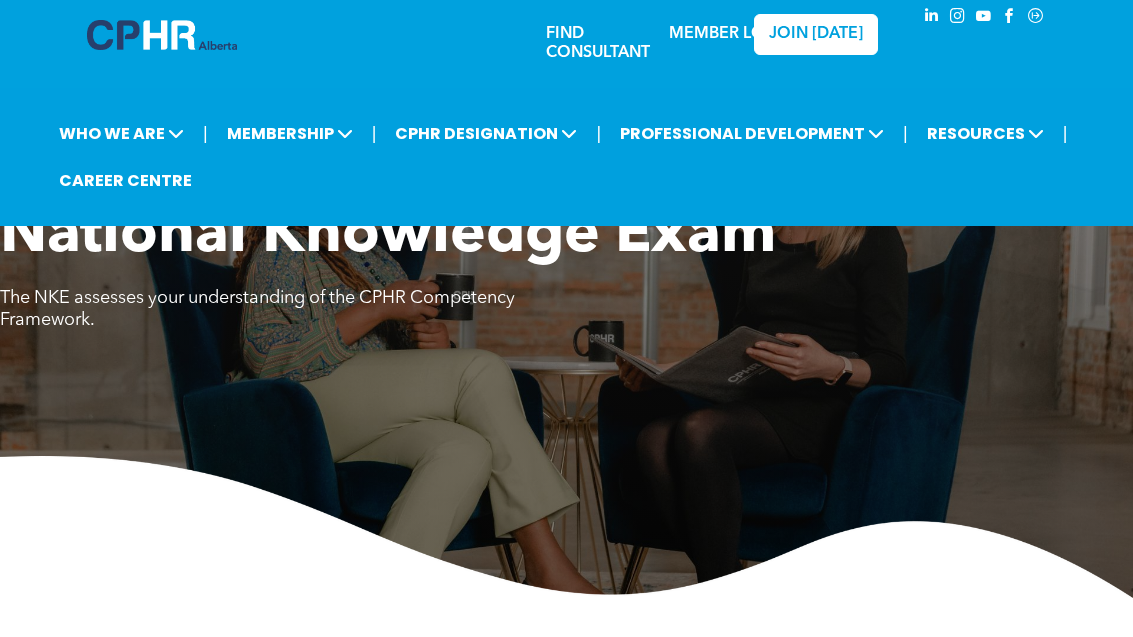 scroll, scrollTop: 0, scrollLeft: 0, axis: both 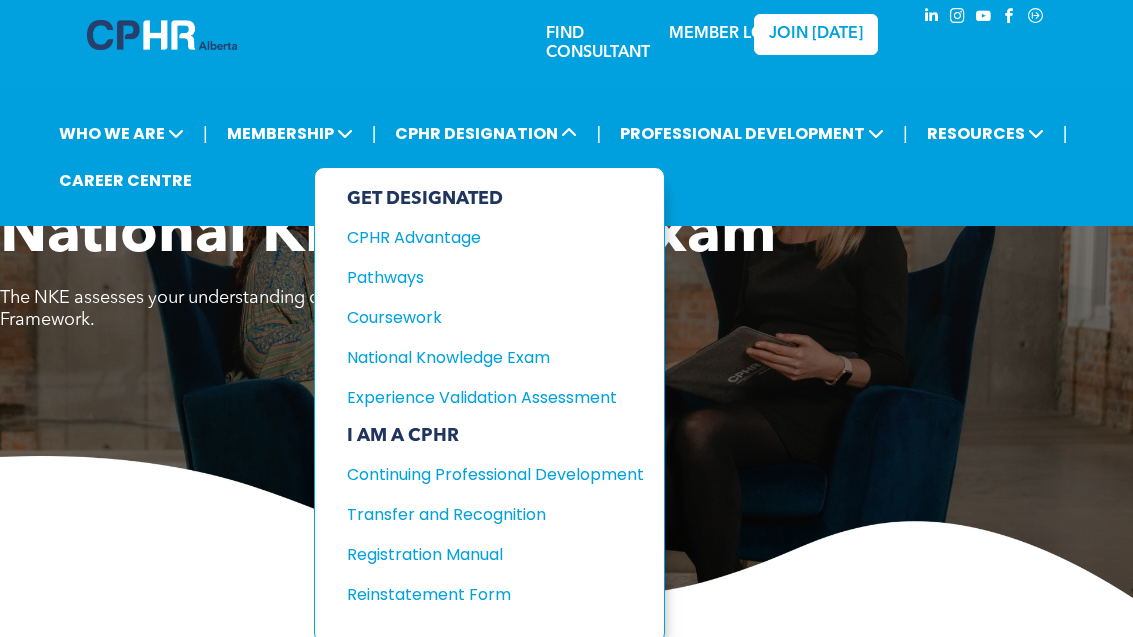 click on "Experience Validation Assessment" at bounding box center [480, 397] 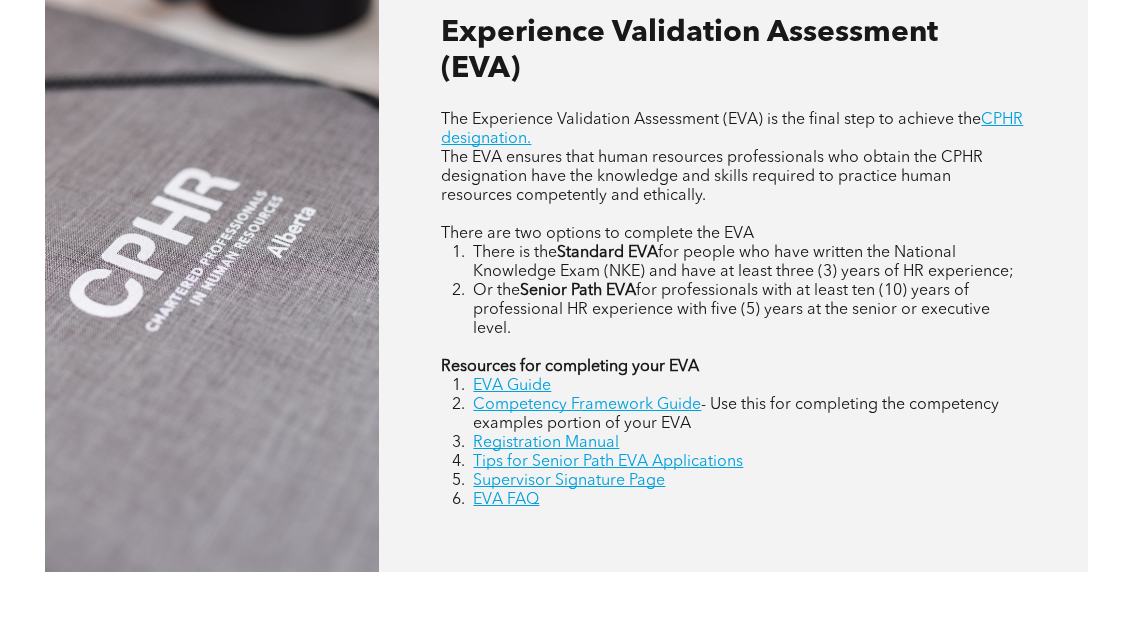 scroll, scrollTop: 866, scrollLeft: 0, axis: vertical 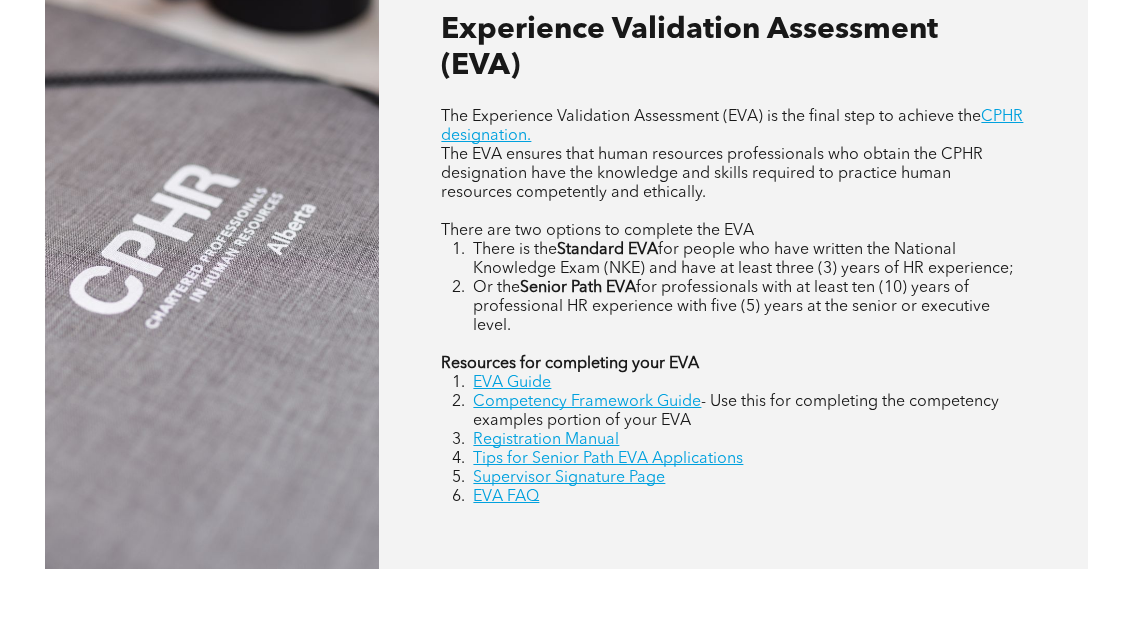 click on "Tips for Senior Path EVA Applications" at bounding box center (608, 460) 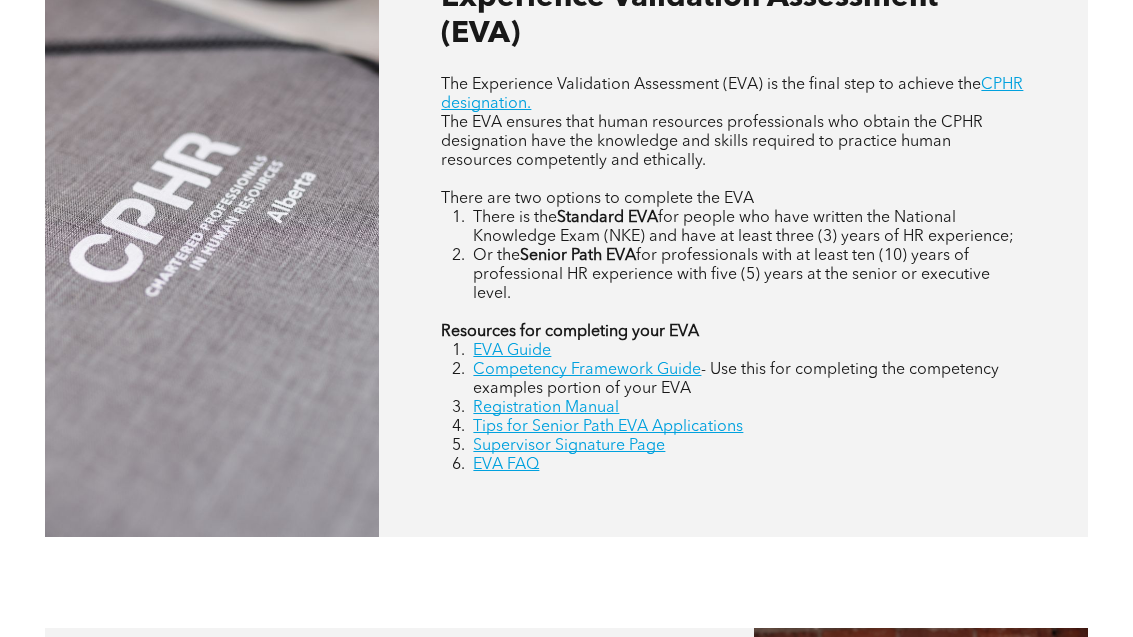 click on "EVA Guide" at bounding box center (512, 351) 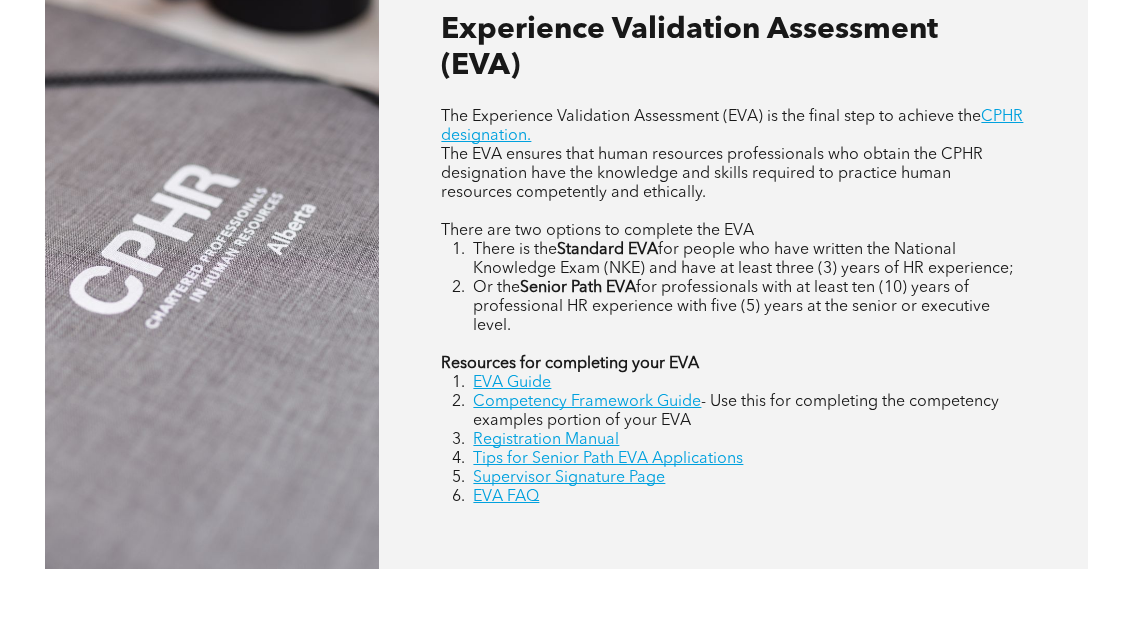 click on "EVA FAQ" at bounding box center (506, 497) 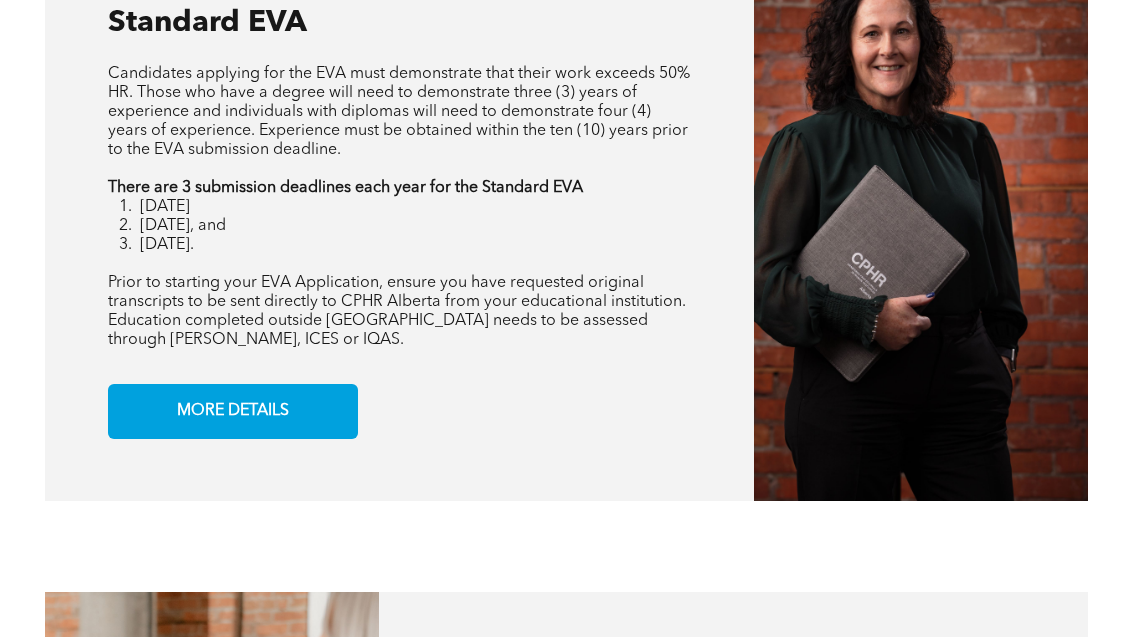 click on "CPHR DESIGNATION
Standard EVA
Candidates applying for the EVA must demonstrate that their work exceeds 50% HR. Those who have a degree will need to demonstrate three (3) years of experience and individuals with diplomas will need to demonstrate four (4) years of experience. Experience must be obtained within the ten (10) years prior to the EVA submission deadline. There are 3 submission deadlines each year for the Standard EVA   [DATE] [DATE], and
[DATE].
Prior to starting your EVA Application, ensure you have requested original transcripts to be sent directly to CPHR Alberta from your educational institution. Education completed outside [GEOGRAPHIC_DATA] needs to be assessed through [PERSON_NAME], ICES or IQAS.
MORE DETAILS" at bounding box center (399, 201) 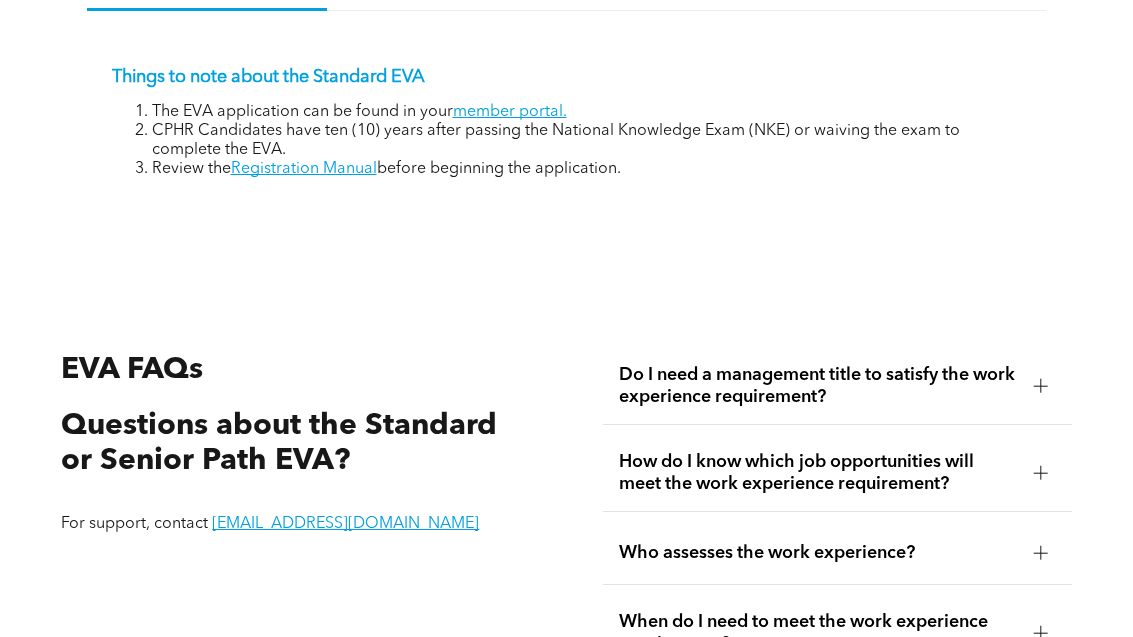 scroll, scrollTop: 2998, scrollLeft: 0, axis: vertical 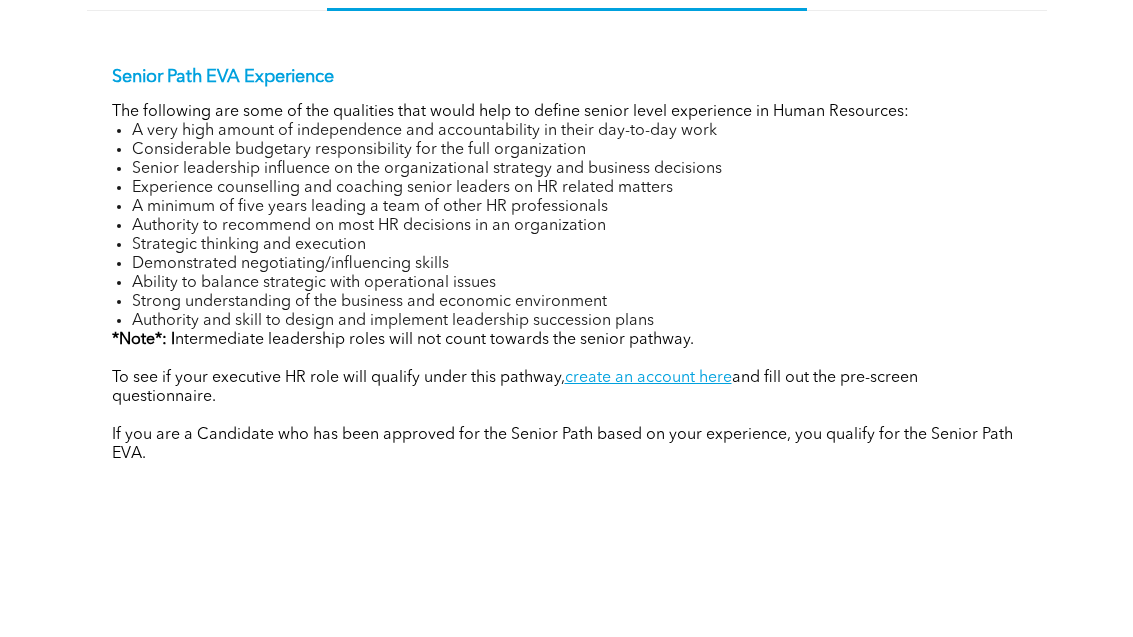 click on "Criteria to pass the Standard EVA" at bounding box center [447, -31] 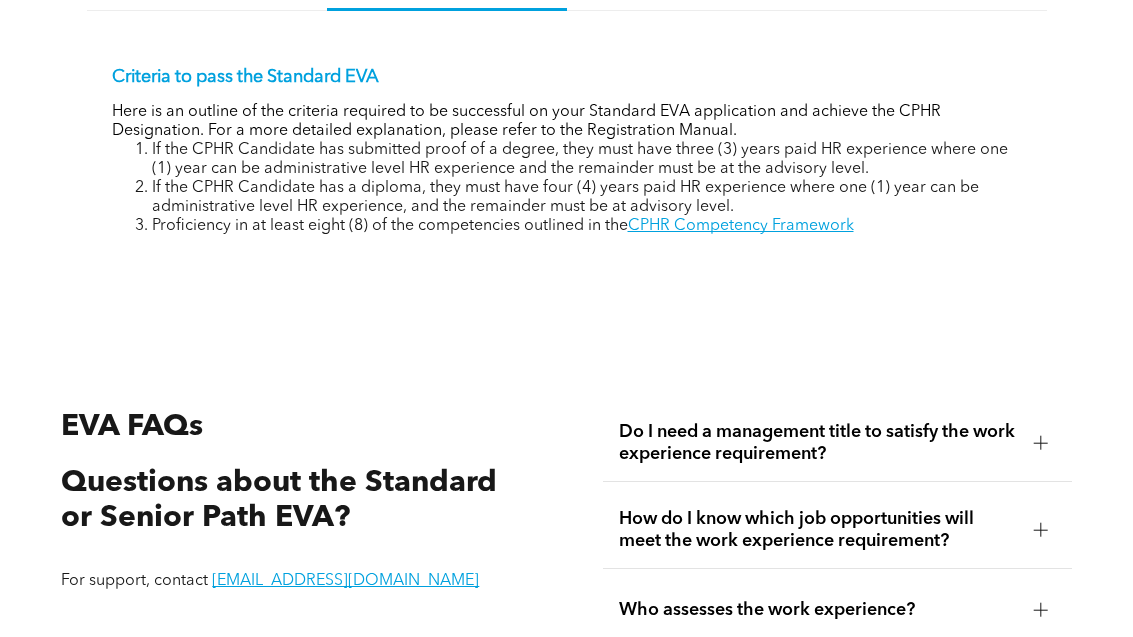click on "Criteria to pass the Standard EVA" at bounding box center [447, -32] 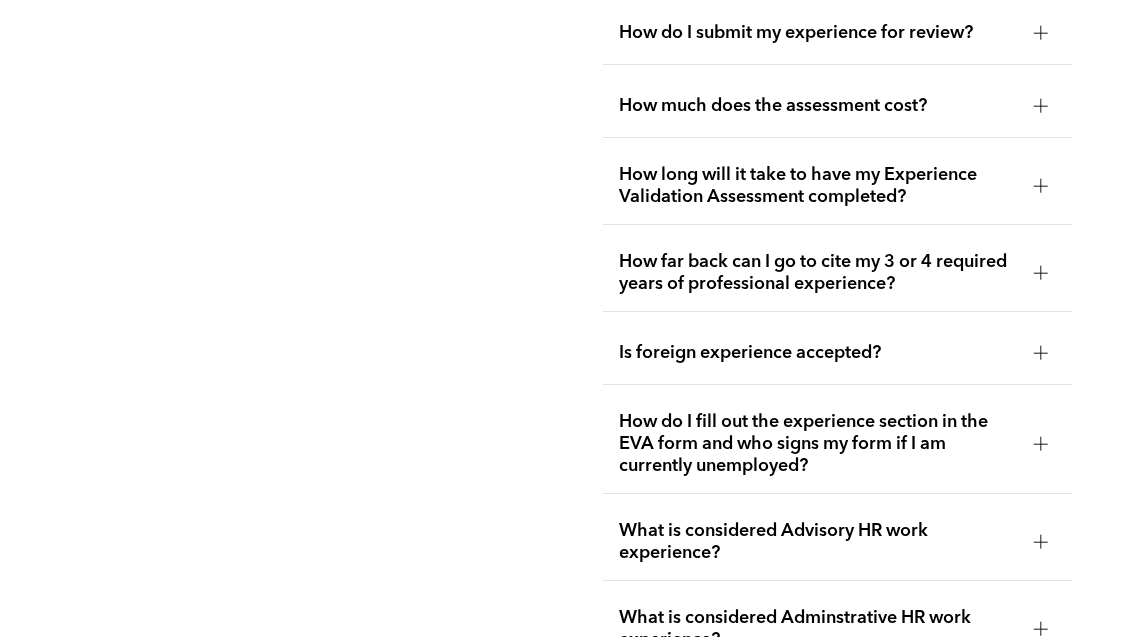 scroll, scrollTop: 3654, scrollLeft: 0, axis: vertical 